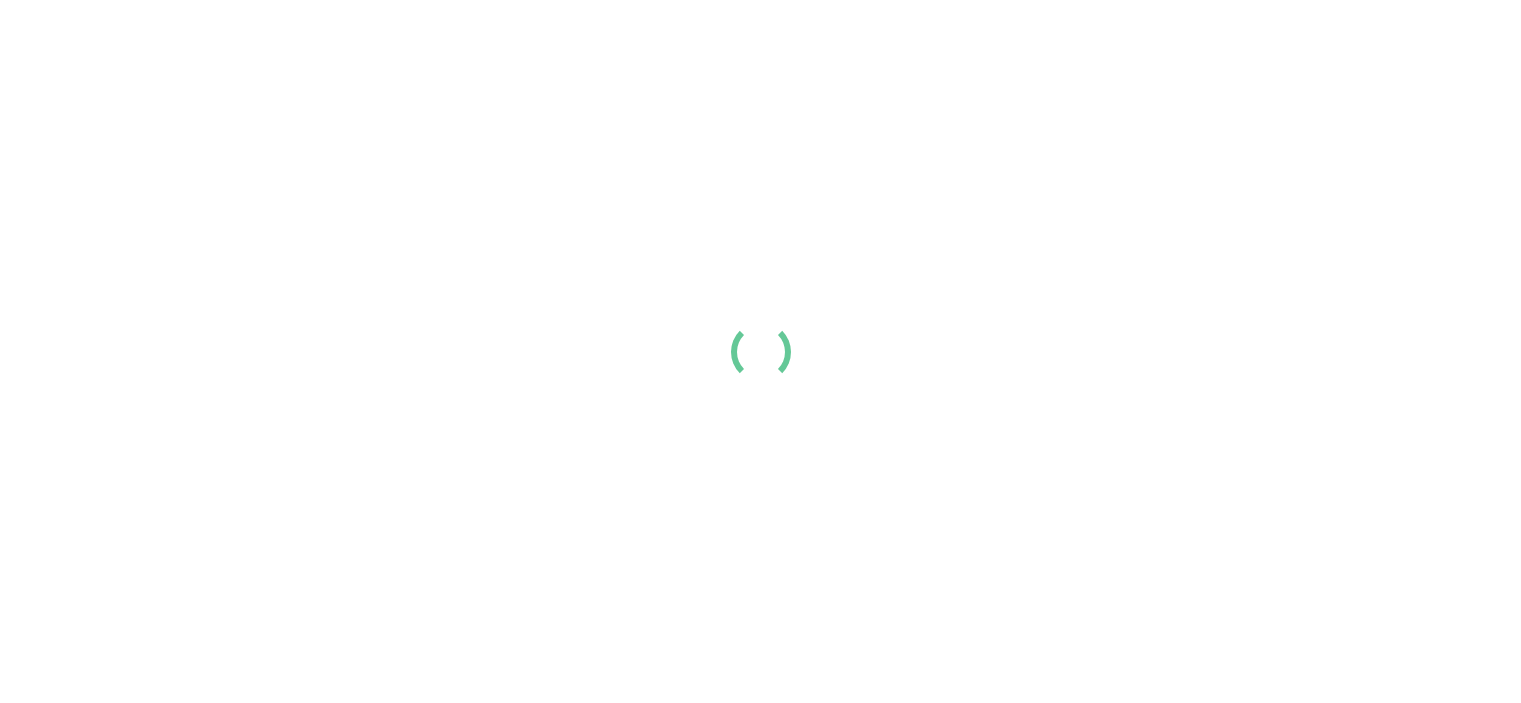 scroll, scrollTop: 0, scrollLeft: 0, axis: both 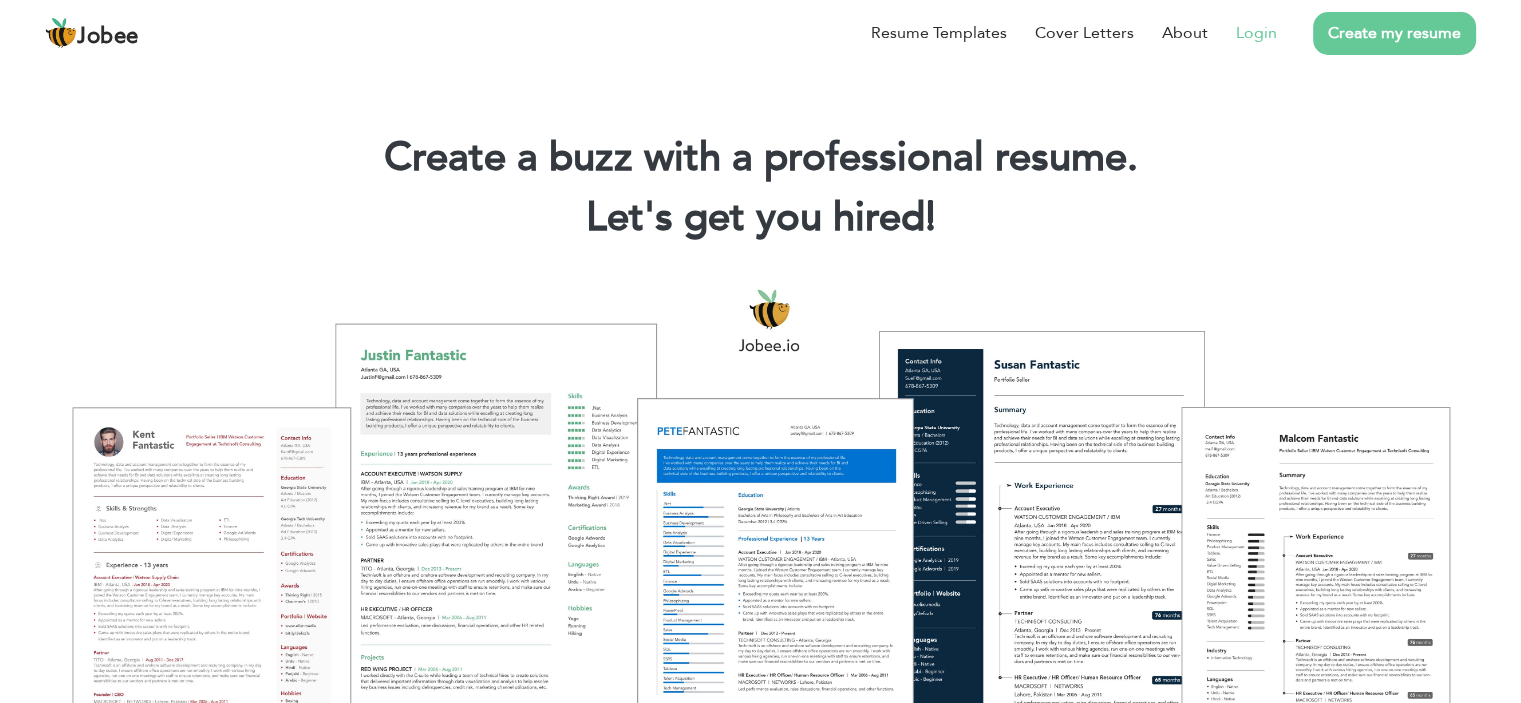 click on "Login" at bounding box center (1256, 33) 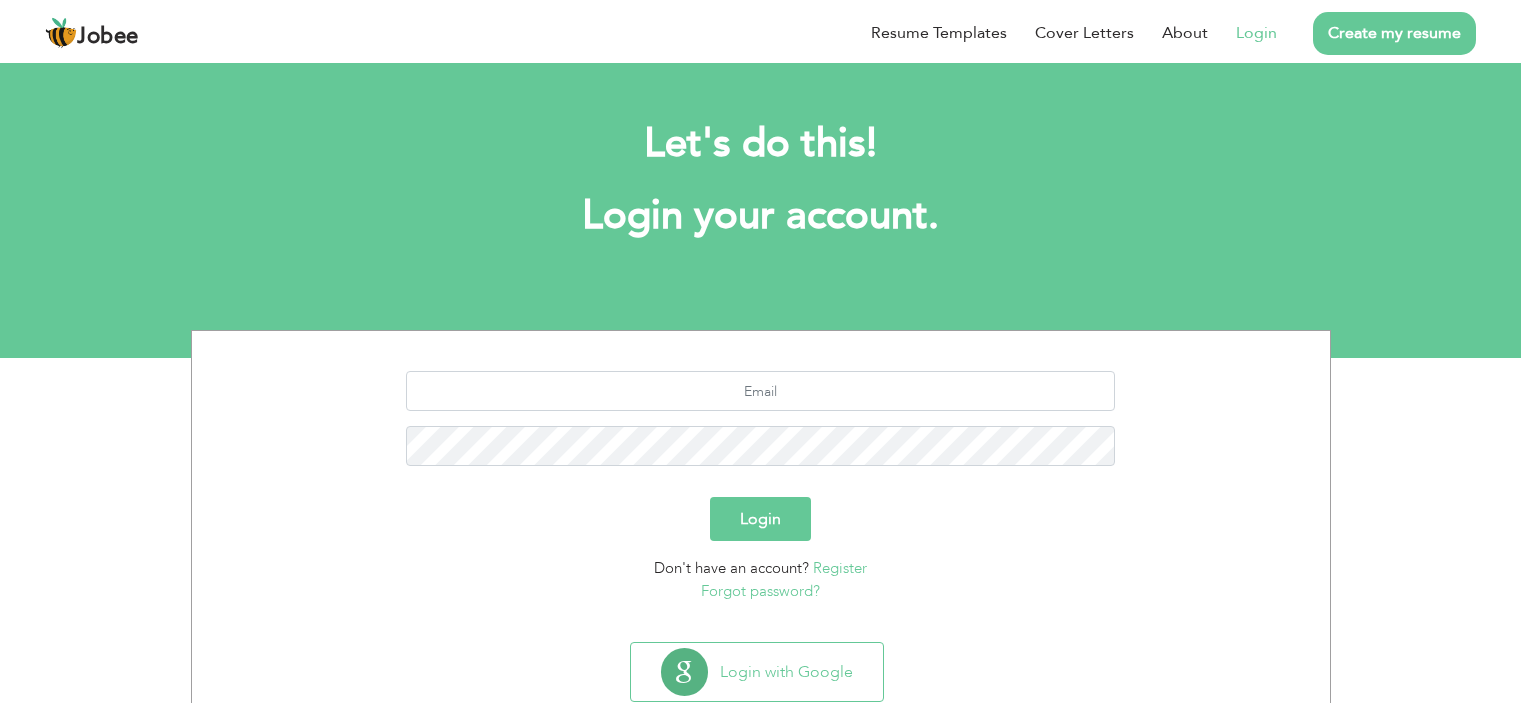 scroll, scrollTop: 0, scrollLeft: 0, axis: both 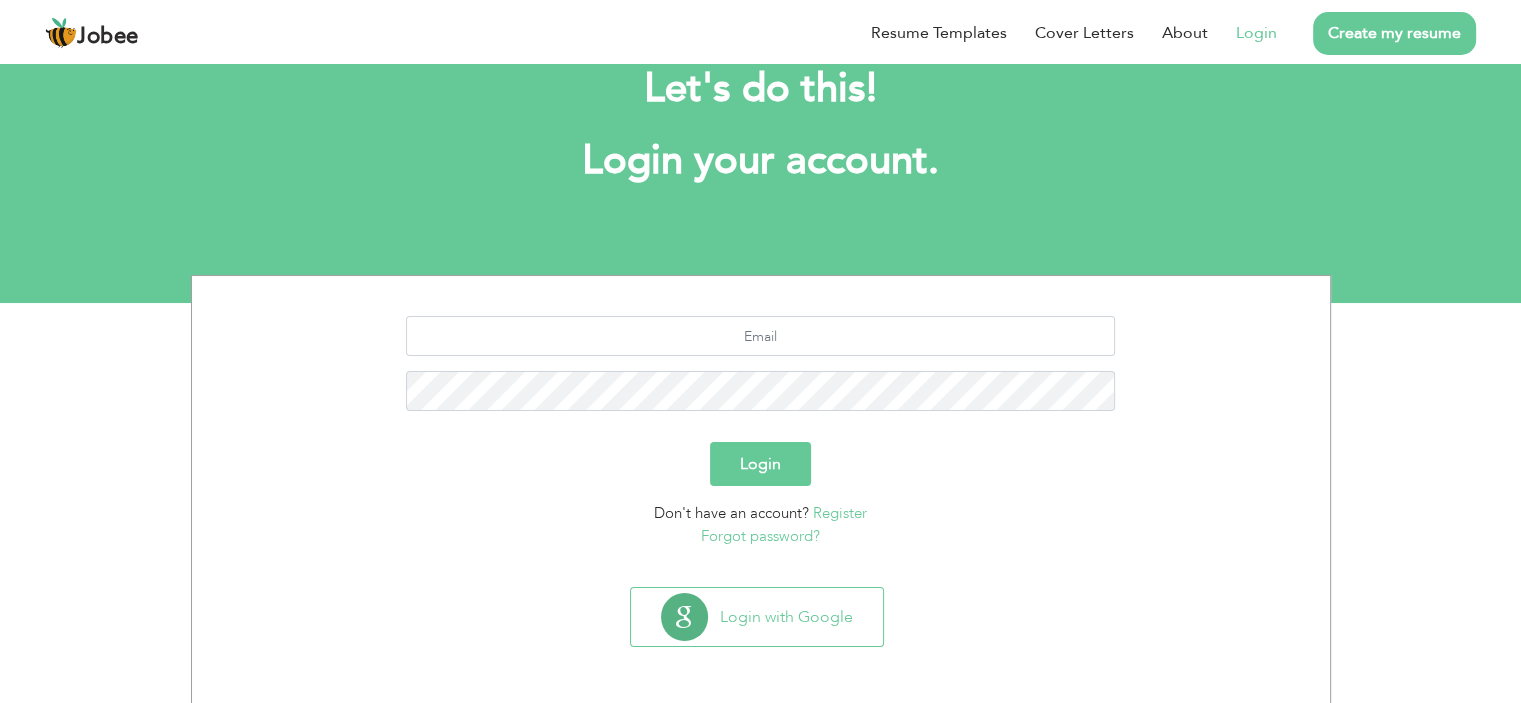 click on "Register" at bounding box center (840, 513) 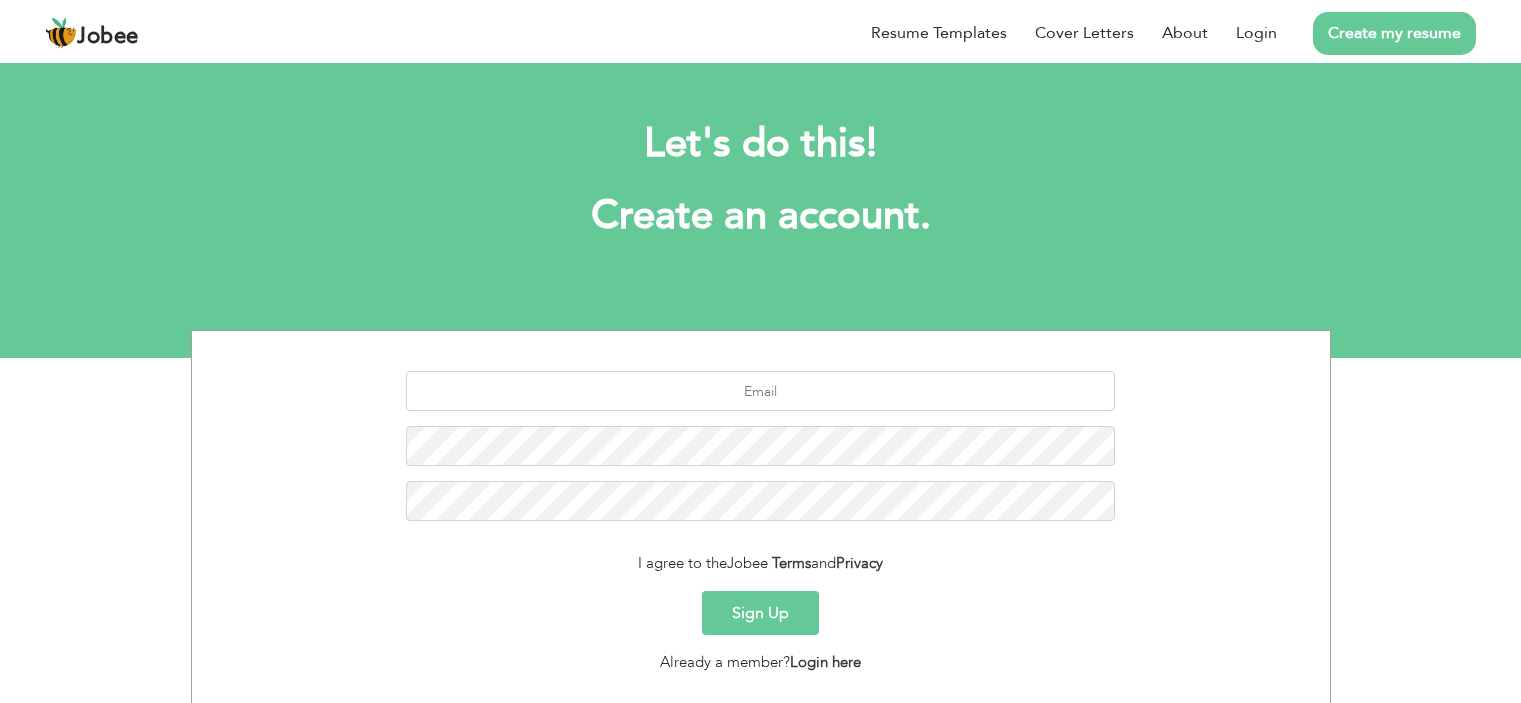 scroll, scrollTop: 0, scrollLeft: 0, axis: both 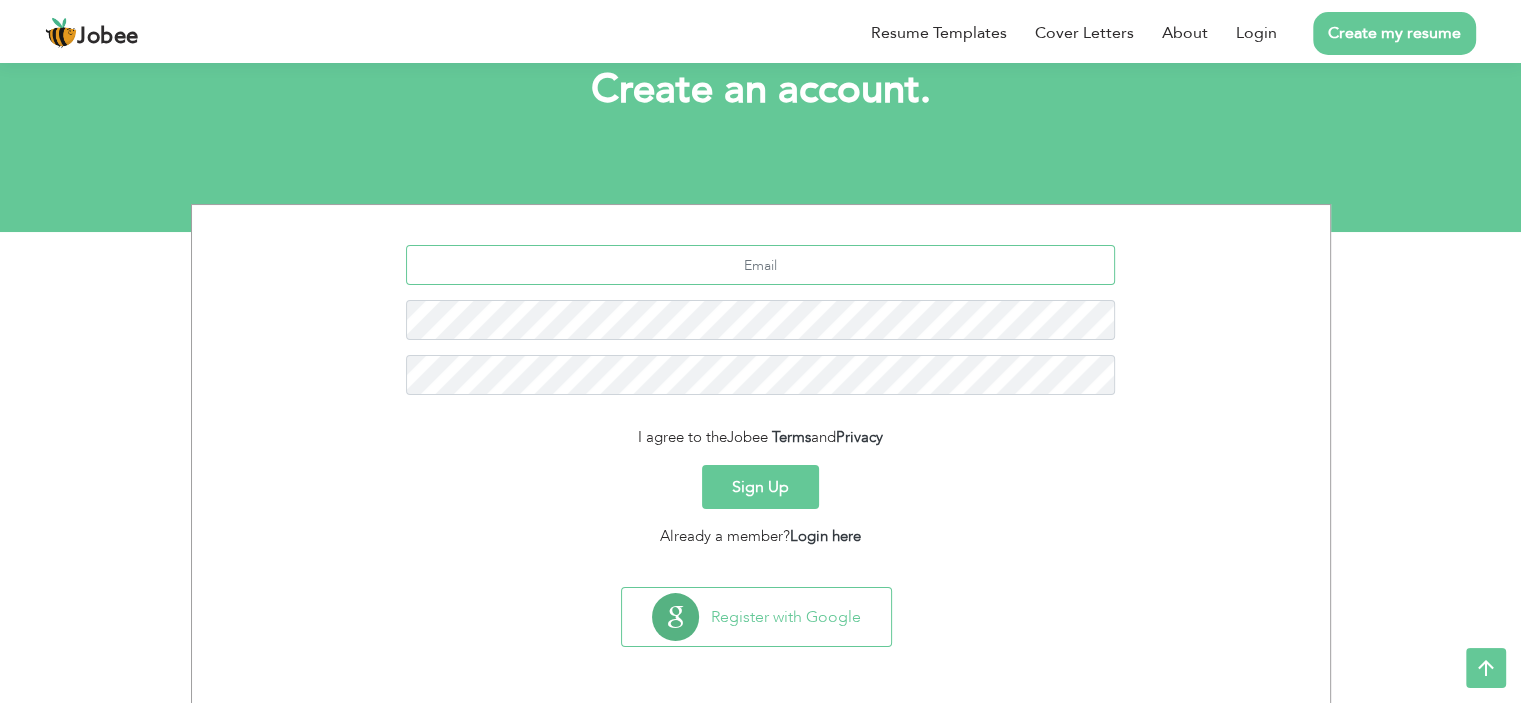 click at bounding box center [760, 265] 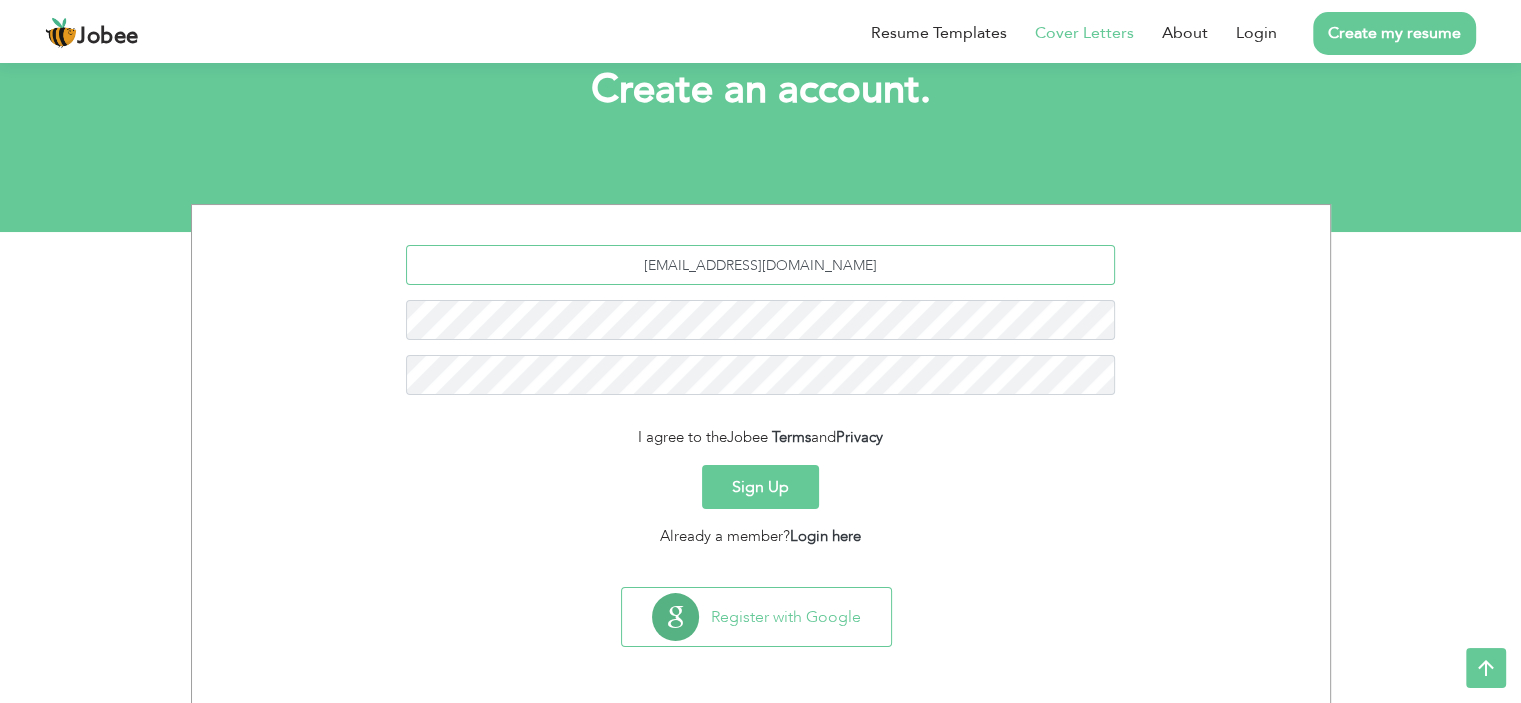 type on "connect@estatebook.co" 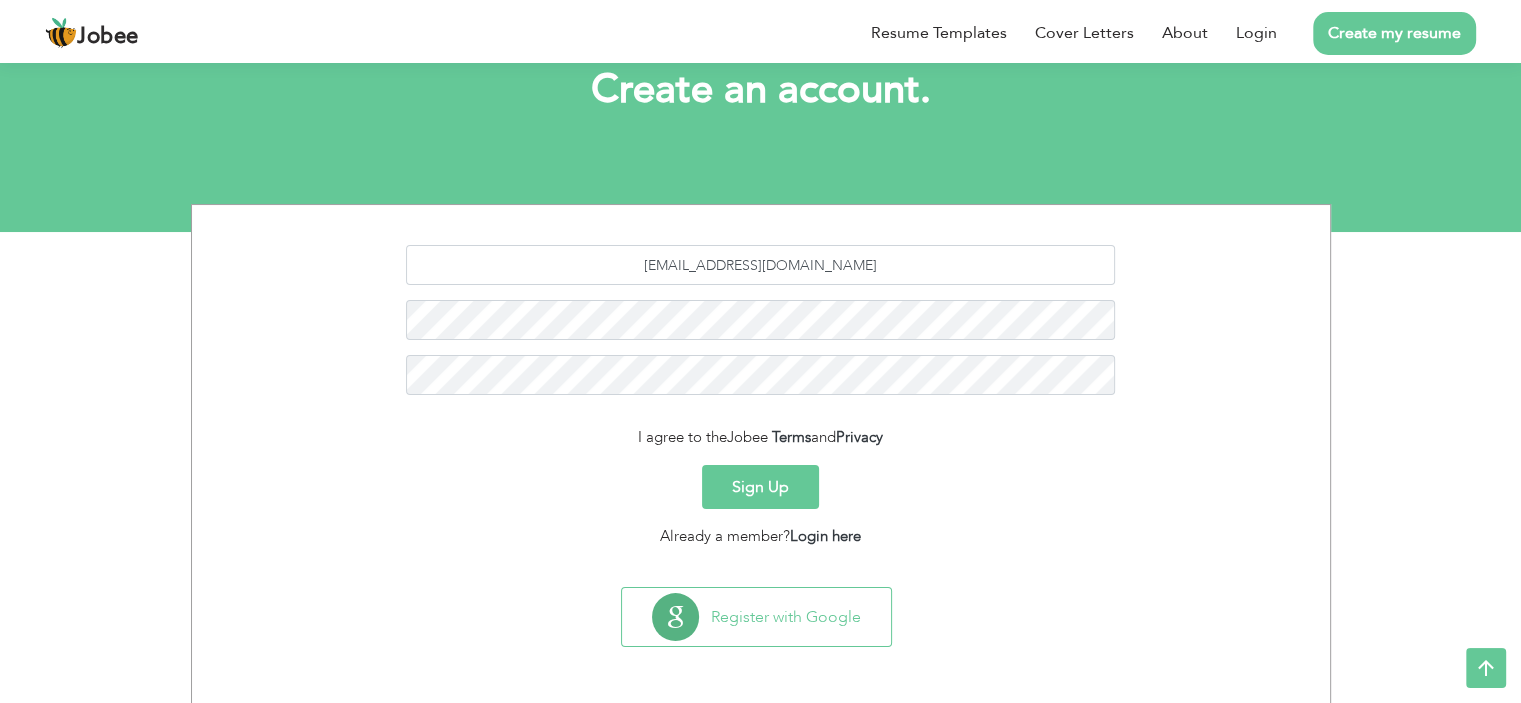click on "Sign Up" at bounding box center [760, 487] 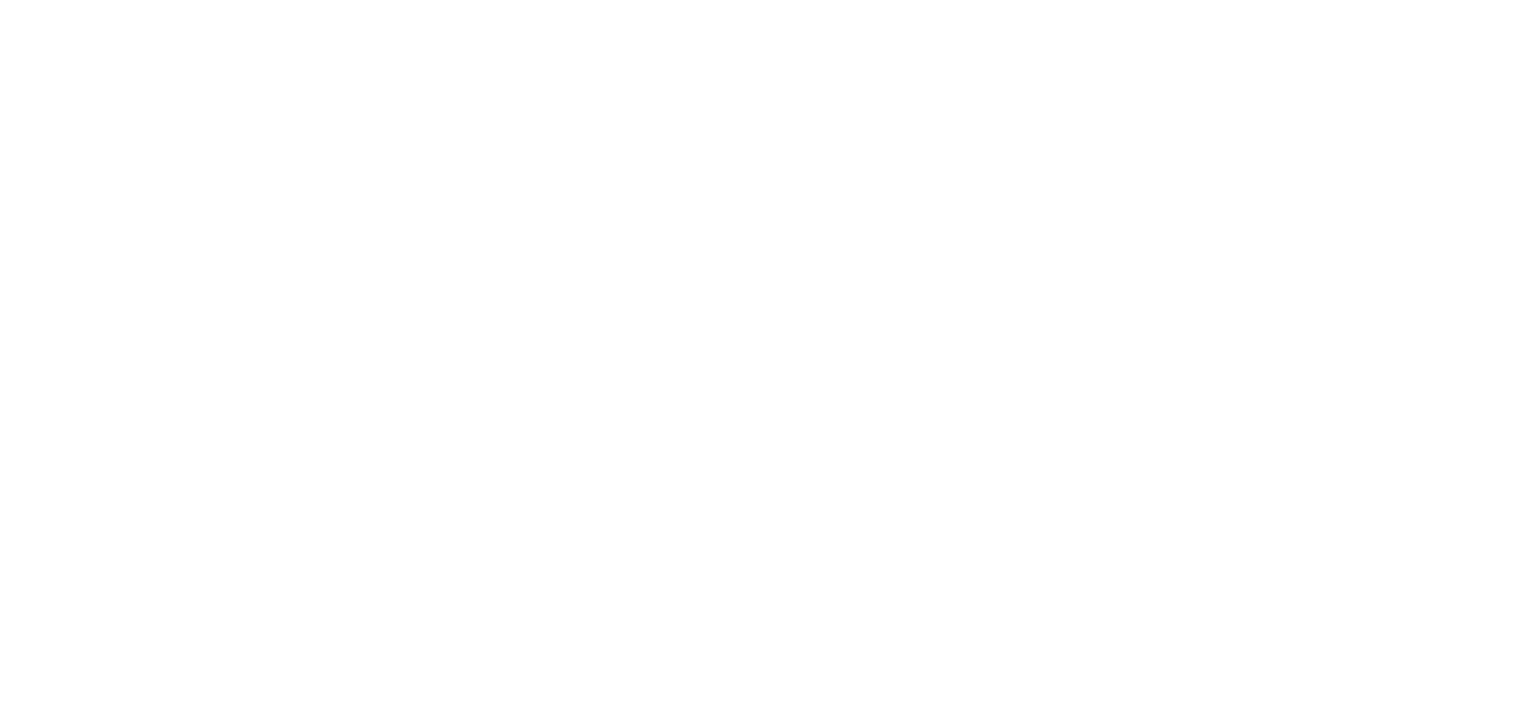 scroll, scrollTop: 0, scrollLeft: 0, axis: both 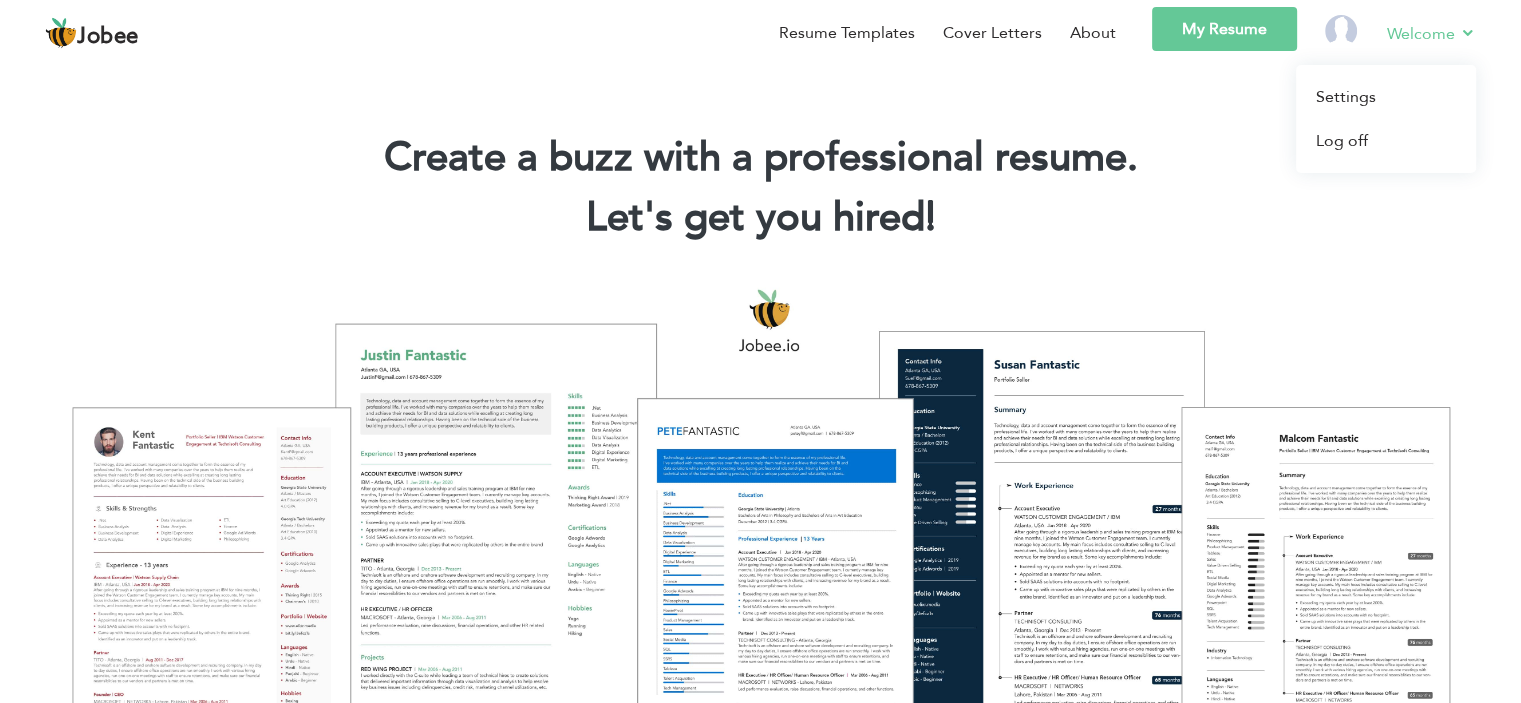 click on "Welcome" at bounding box center (1431, 33) 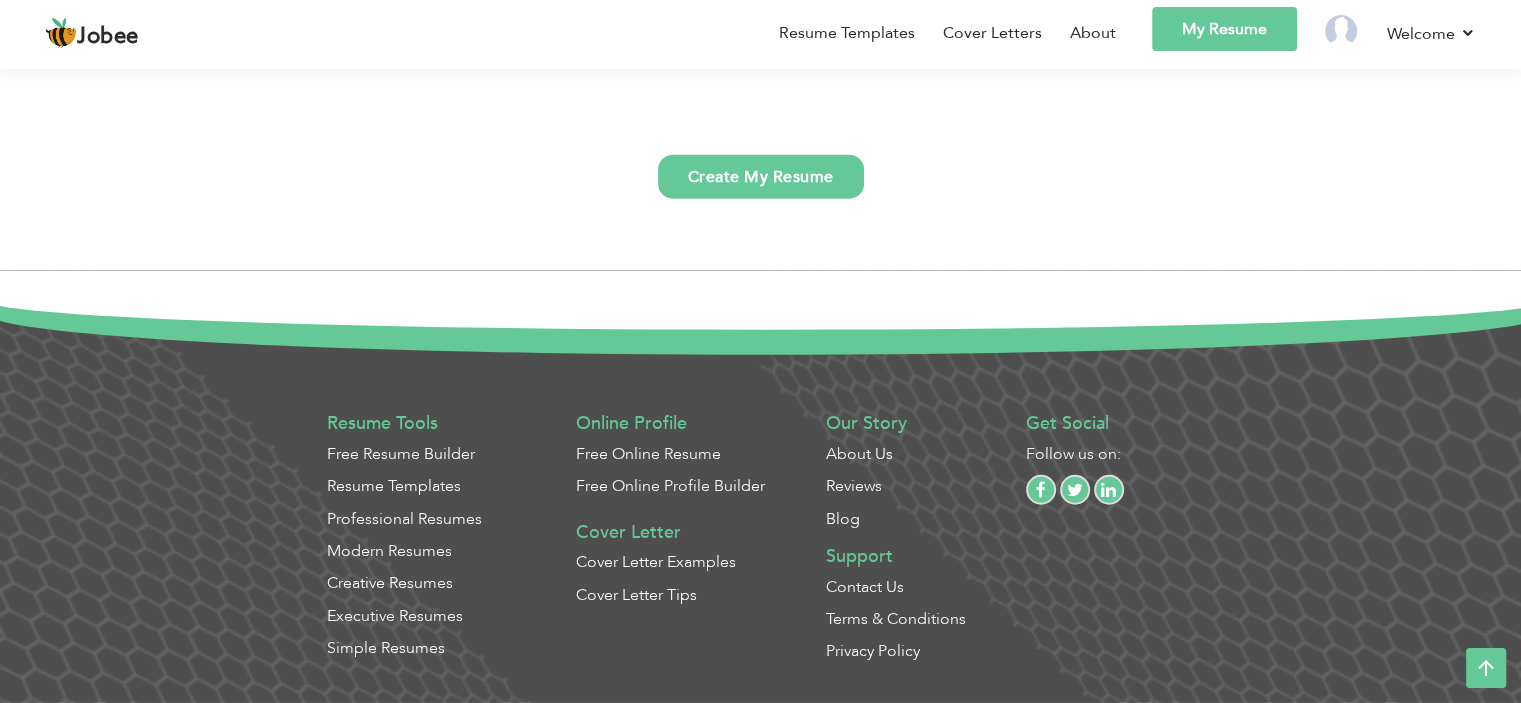 scroll, scrollTop: 5264, scrollLeft: 0, axis: vertical 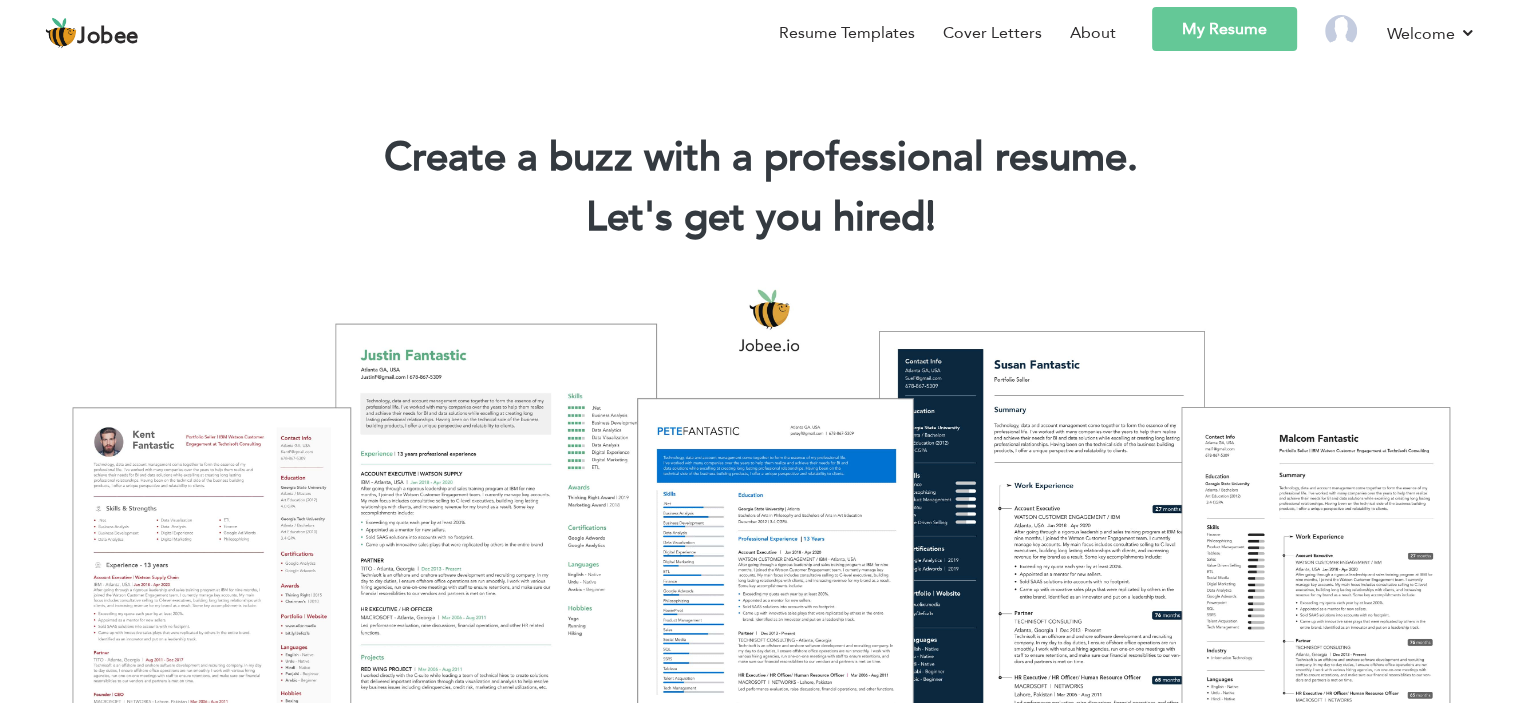 click at bounding box center [1341, 31] 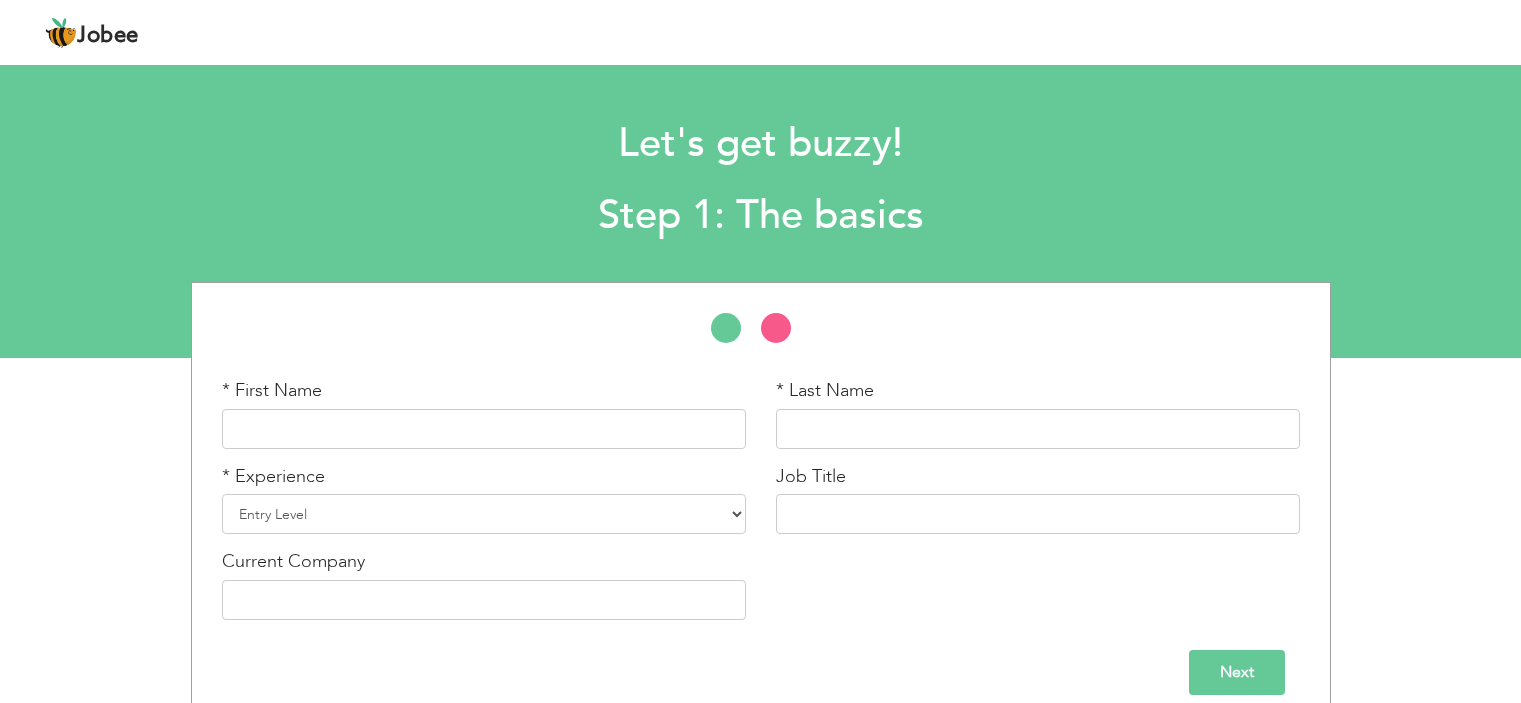 scroll, scrollTop: 0, scrollLeft: 0, axis: both 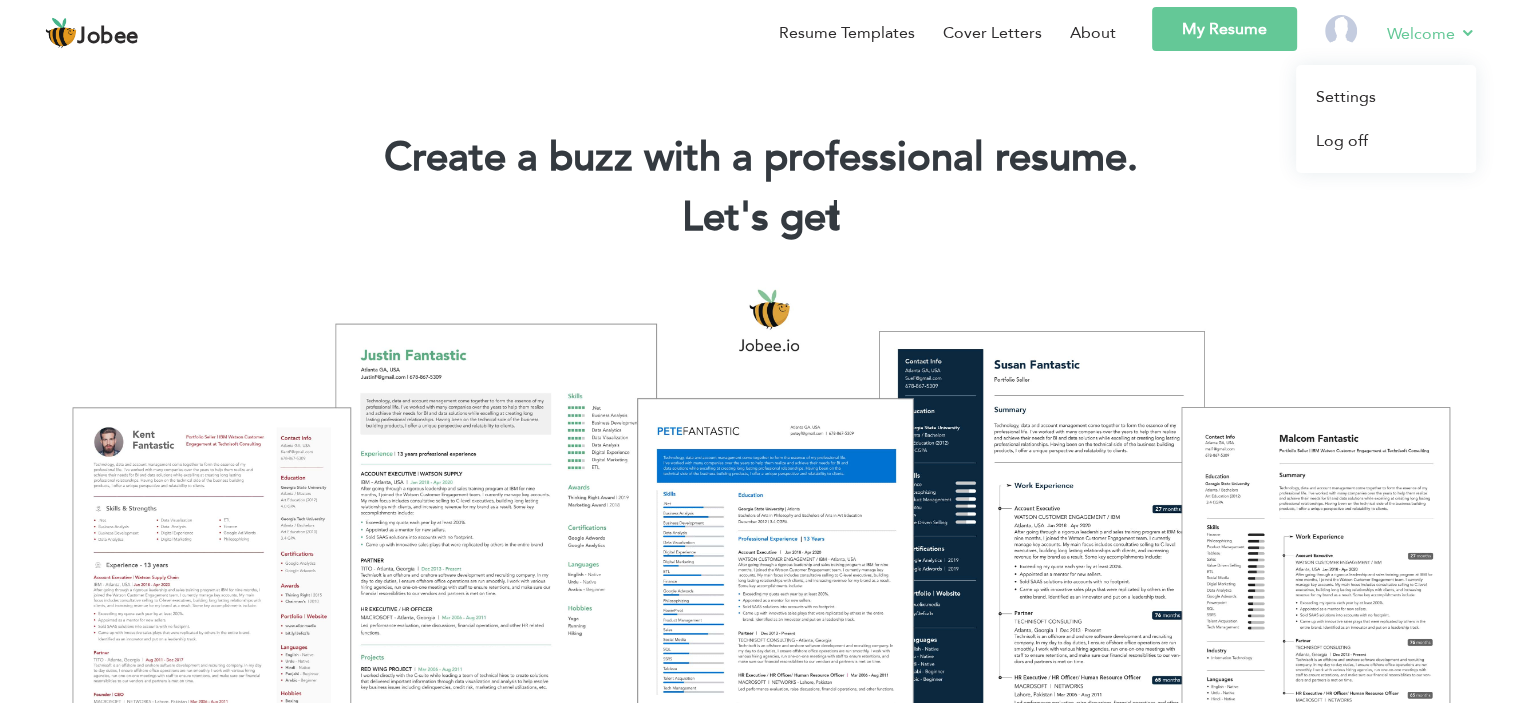 click on "Welcome" at bounding box center [1431, 33] 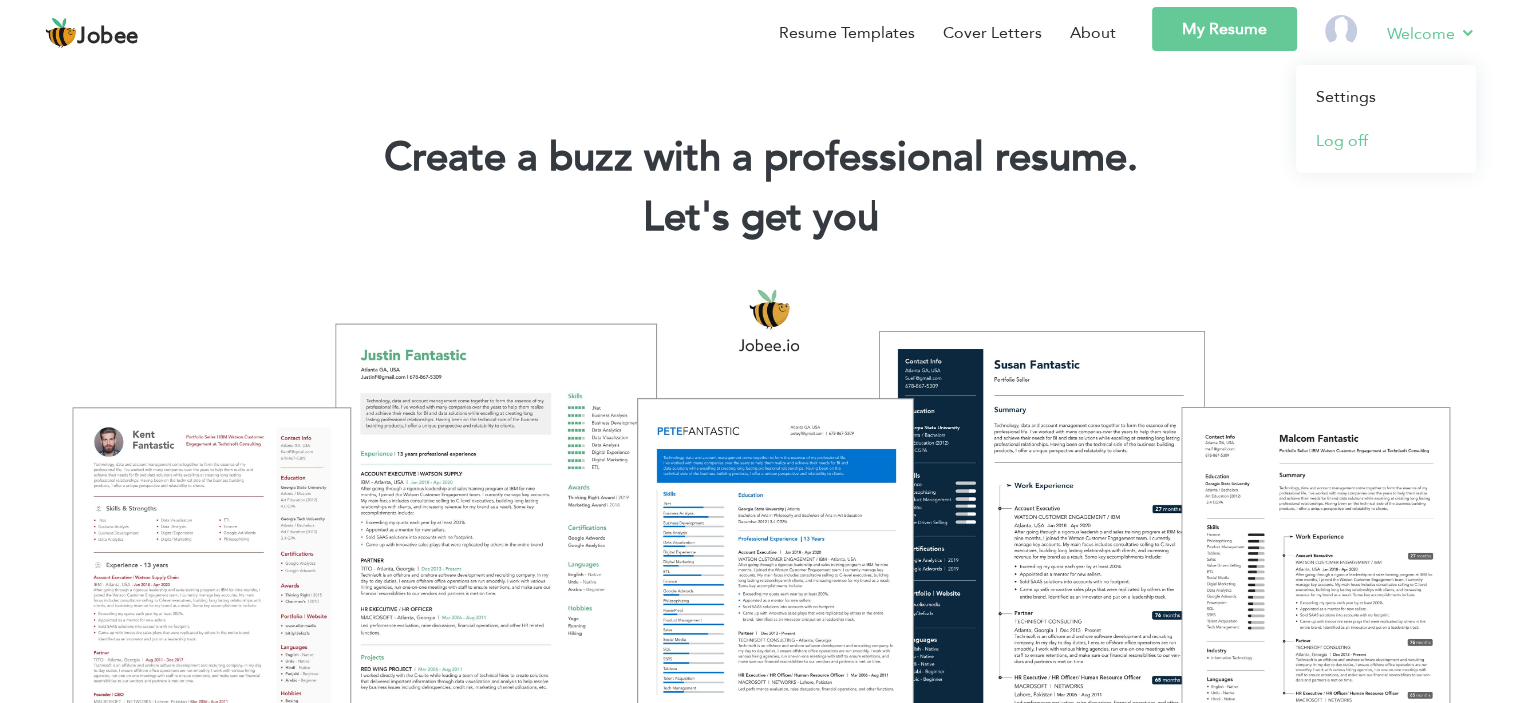 click on "Log off" at bounding box center [1386, 141] 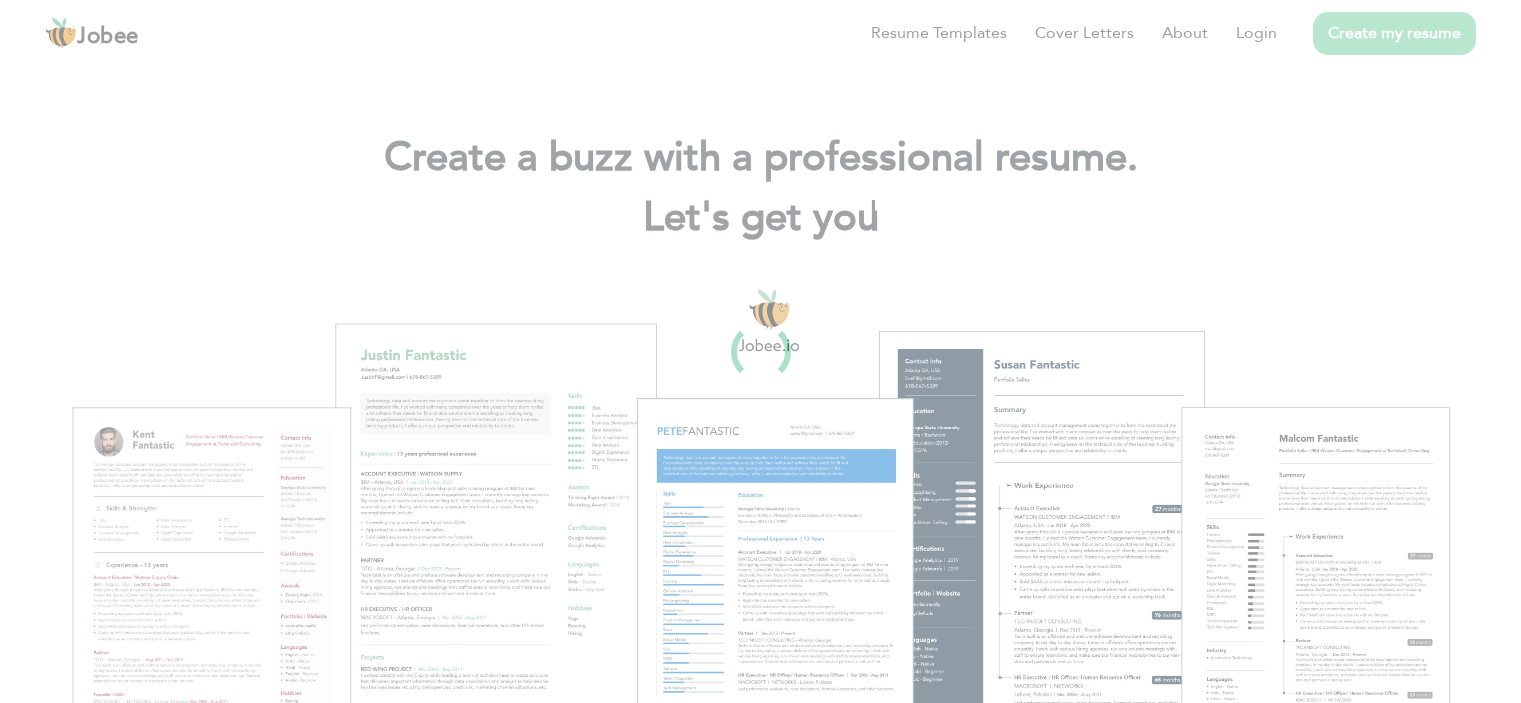 scroll, scrollTop: 0, scrollLeft: 0, axis: both 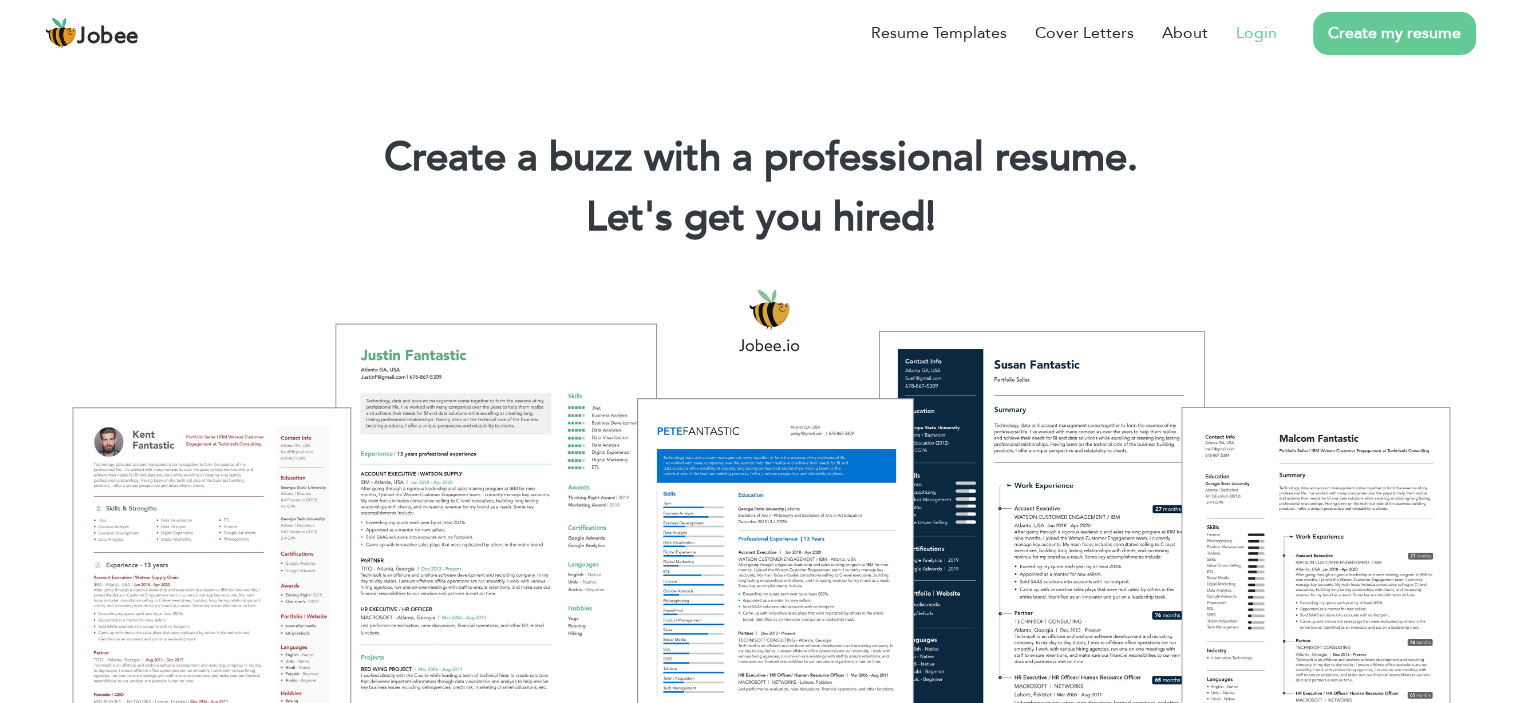 click on "Login" at bounding box center (1256, 33) 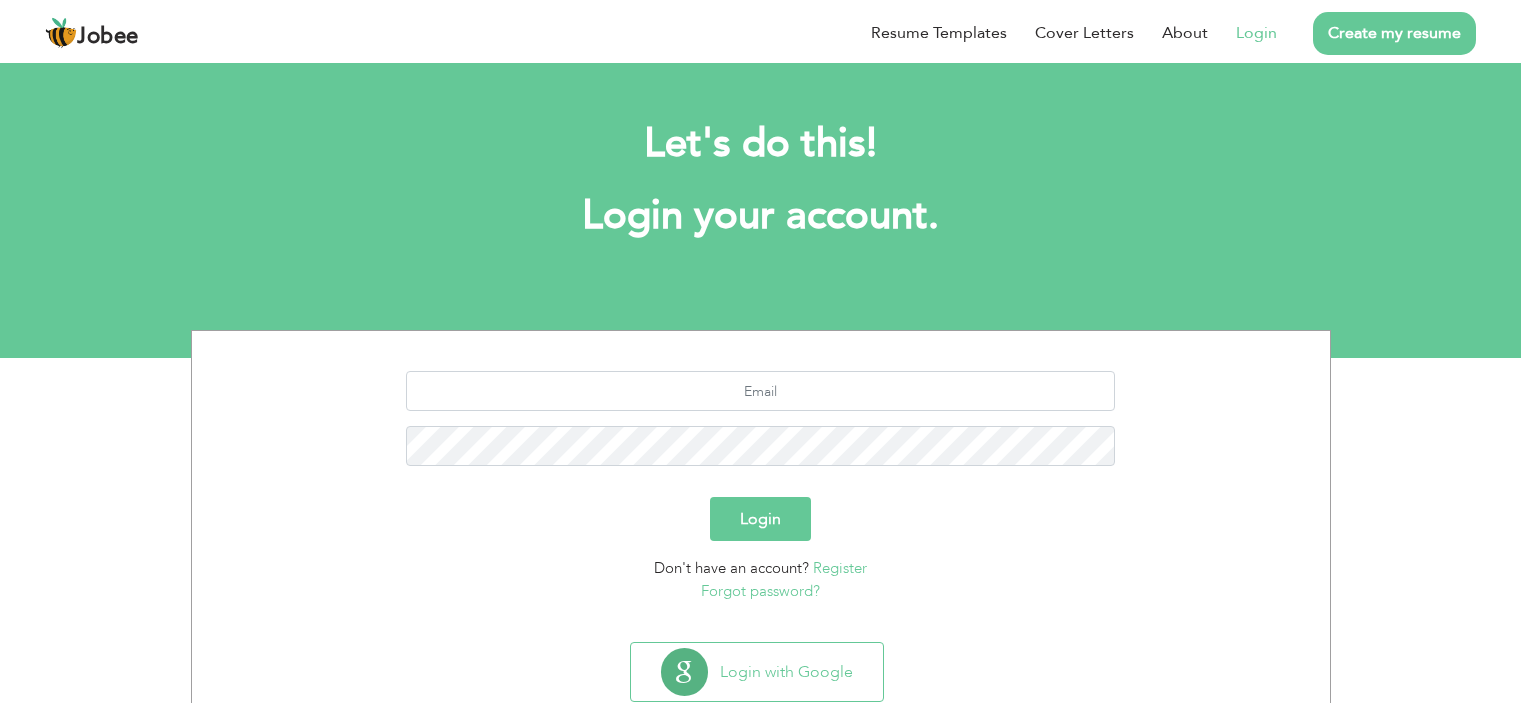 scroll, scrollTop: 0, scrollLeft: 0, axis: both 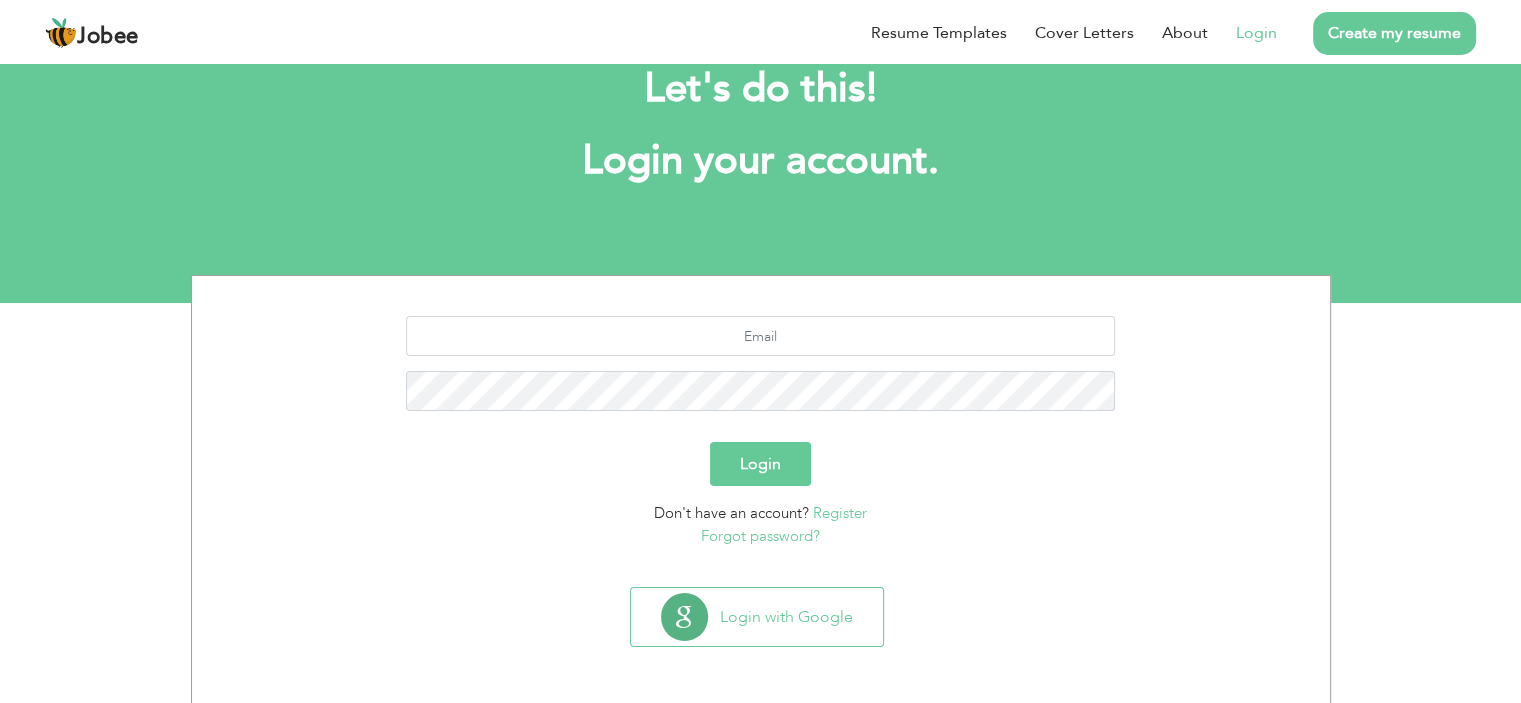 click on "Register" at bounding box center (840, 513) 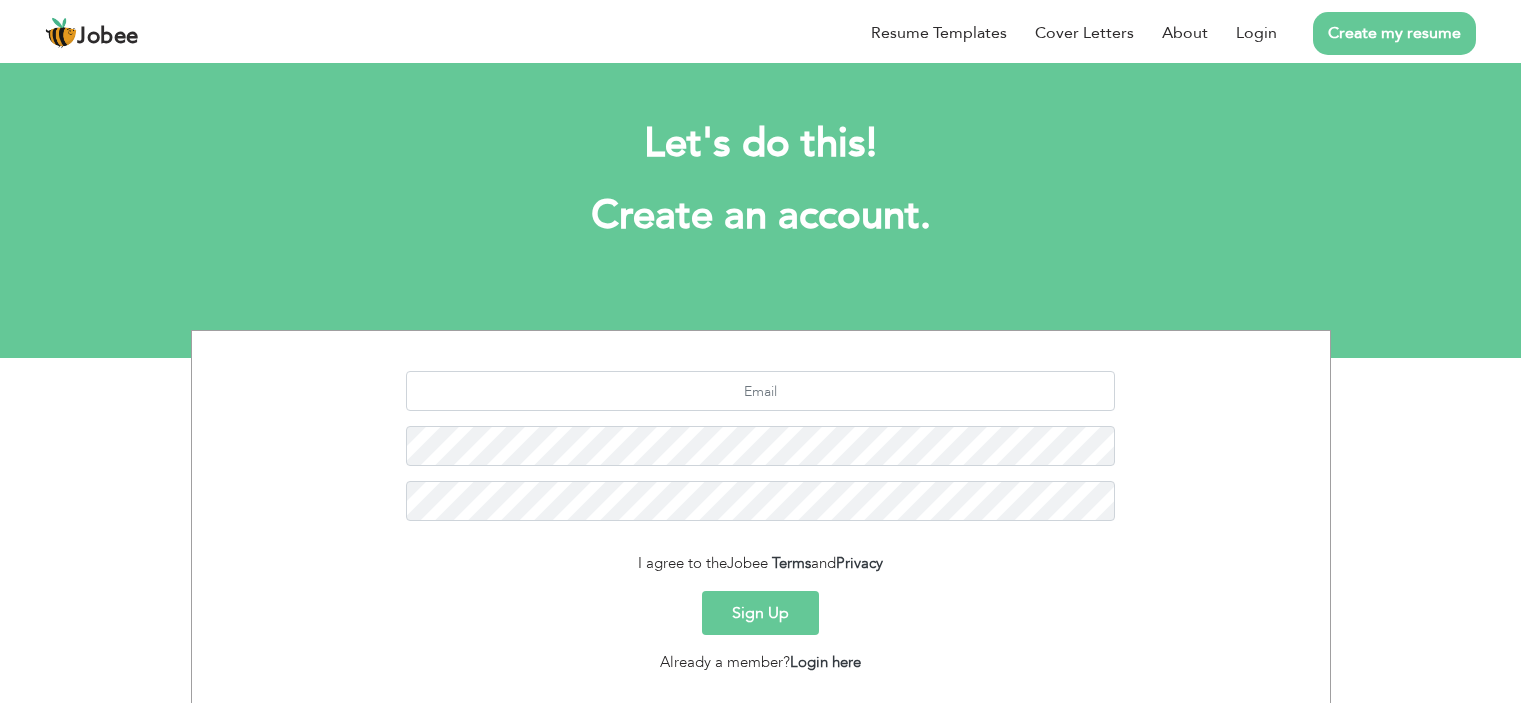 scroll, scrollTop: 0, scrollLeft: 0, axis: both 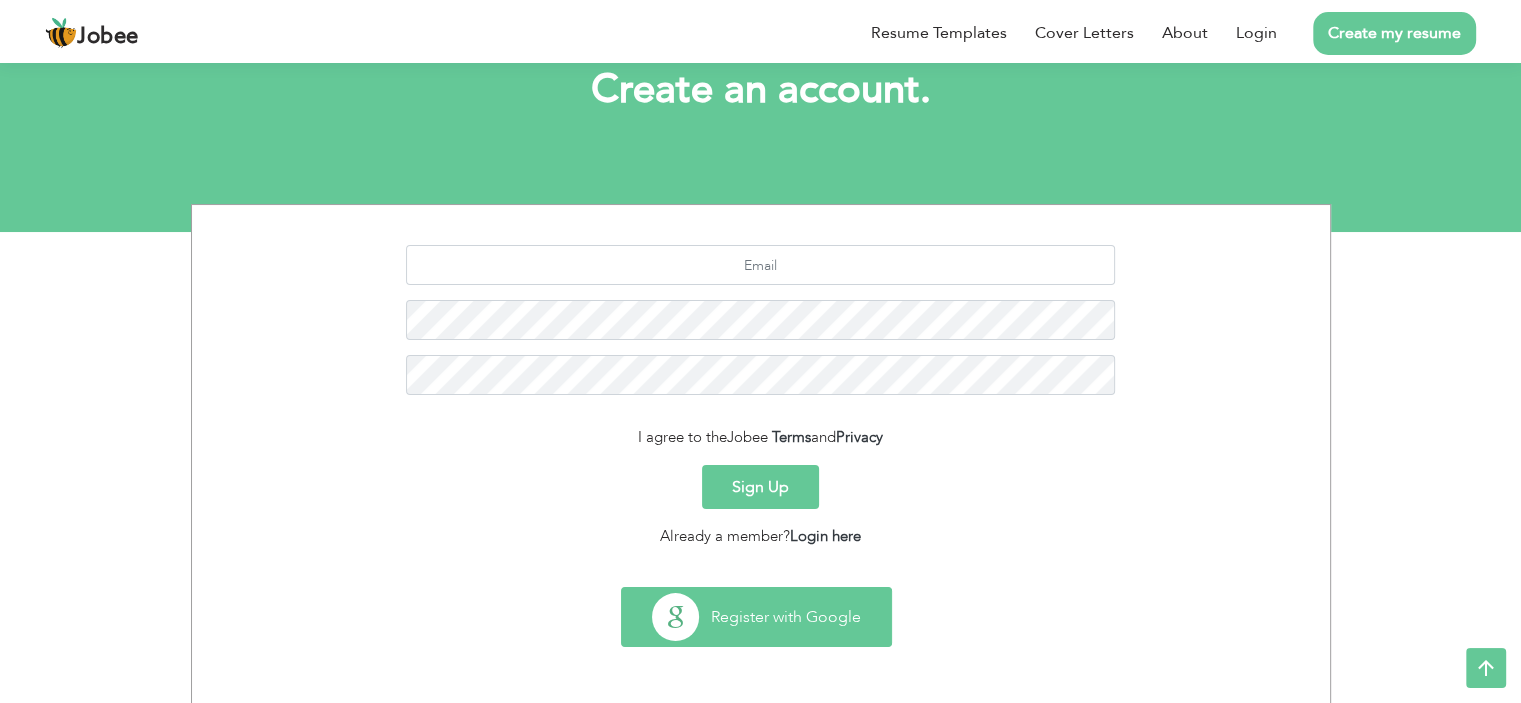 click on "Register with Google" at bounding box center (756, 617) 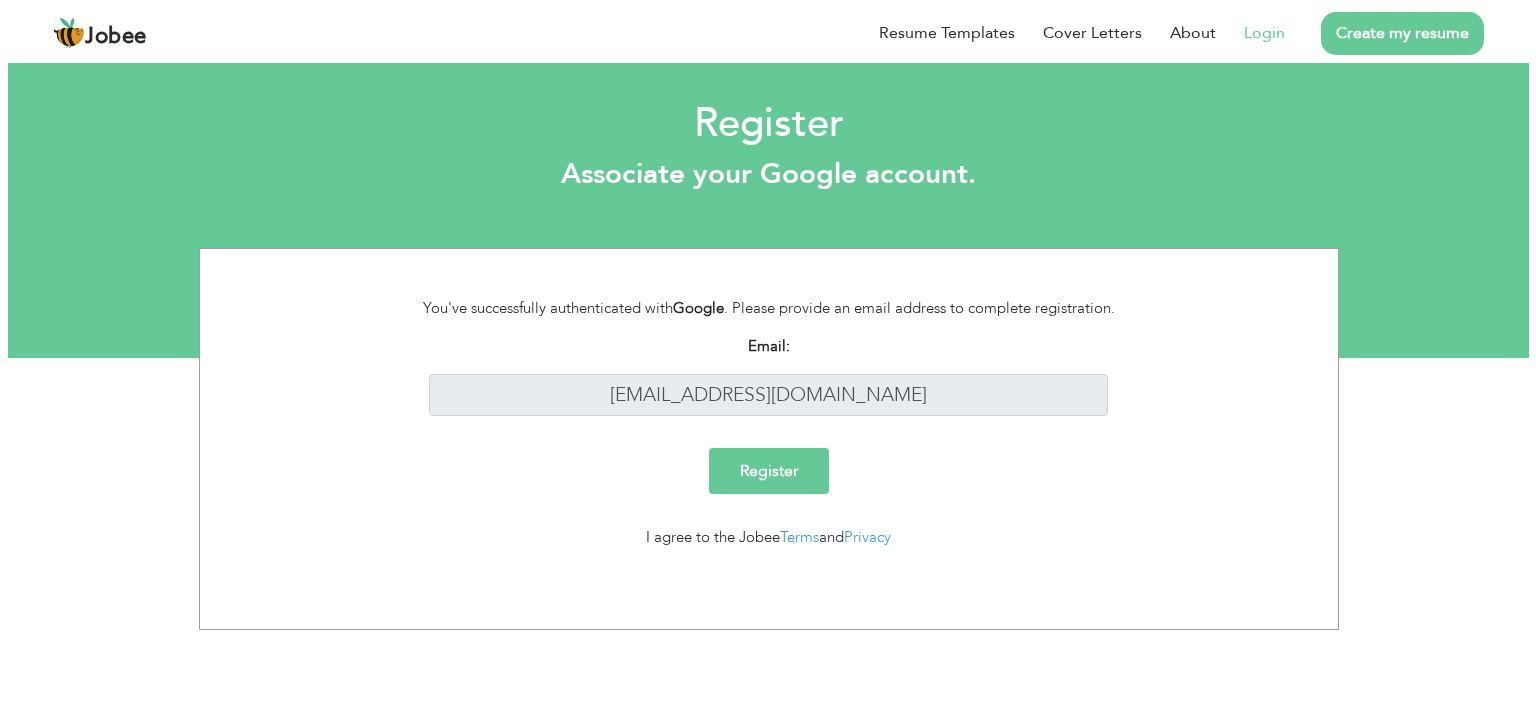scroll, scrollTop: 0, scrollLeft: 0, axis: both 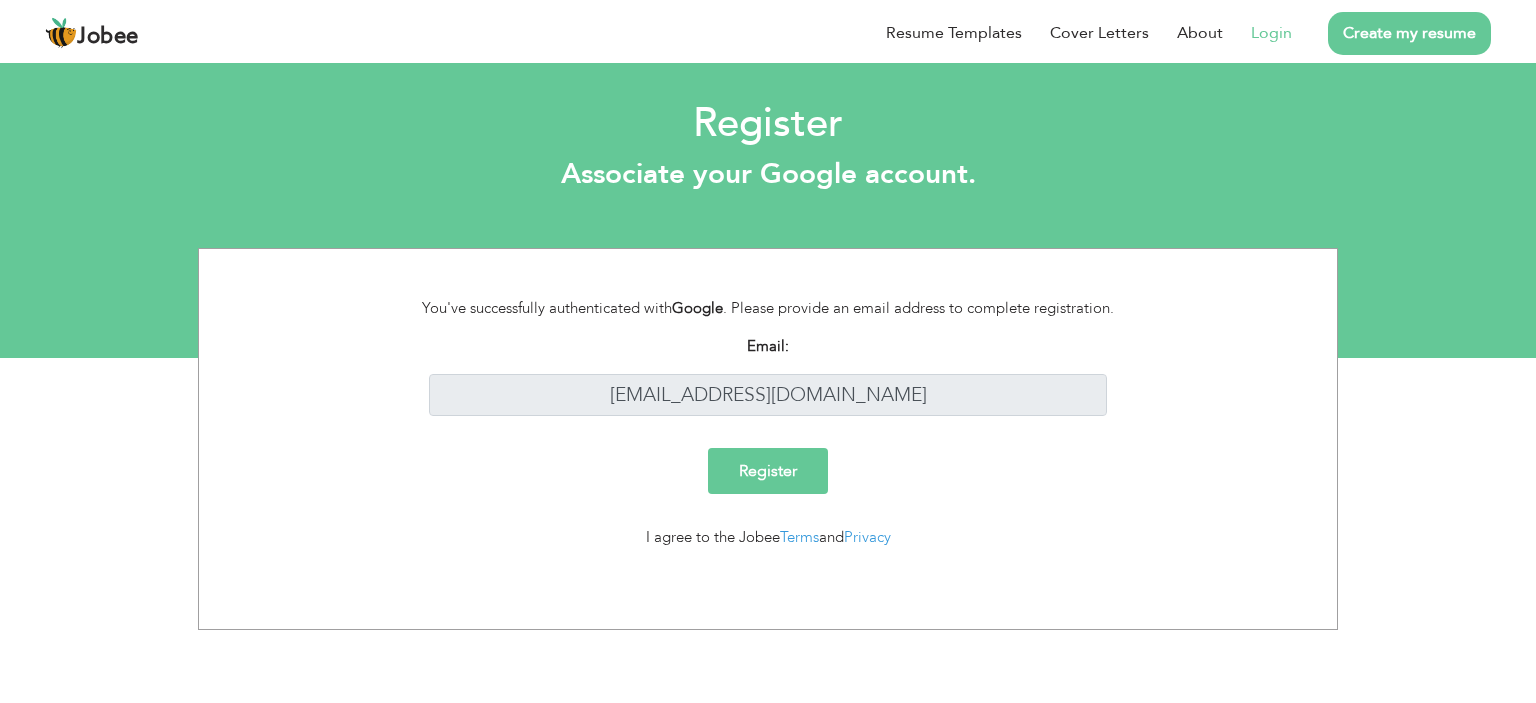 click on "Register" at bounding box center [768, 471] 